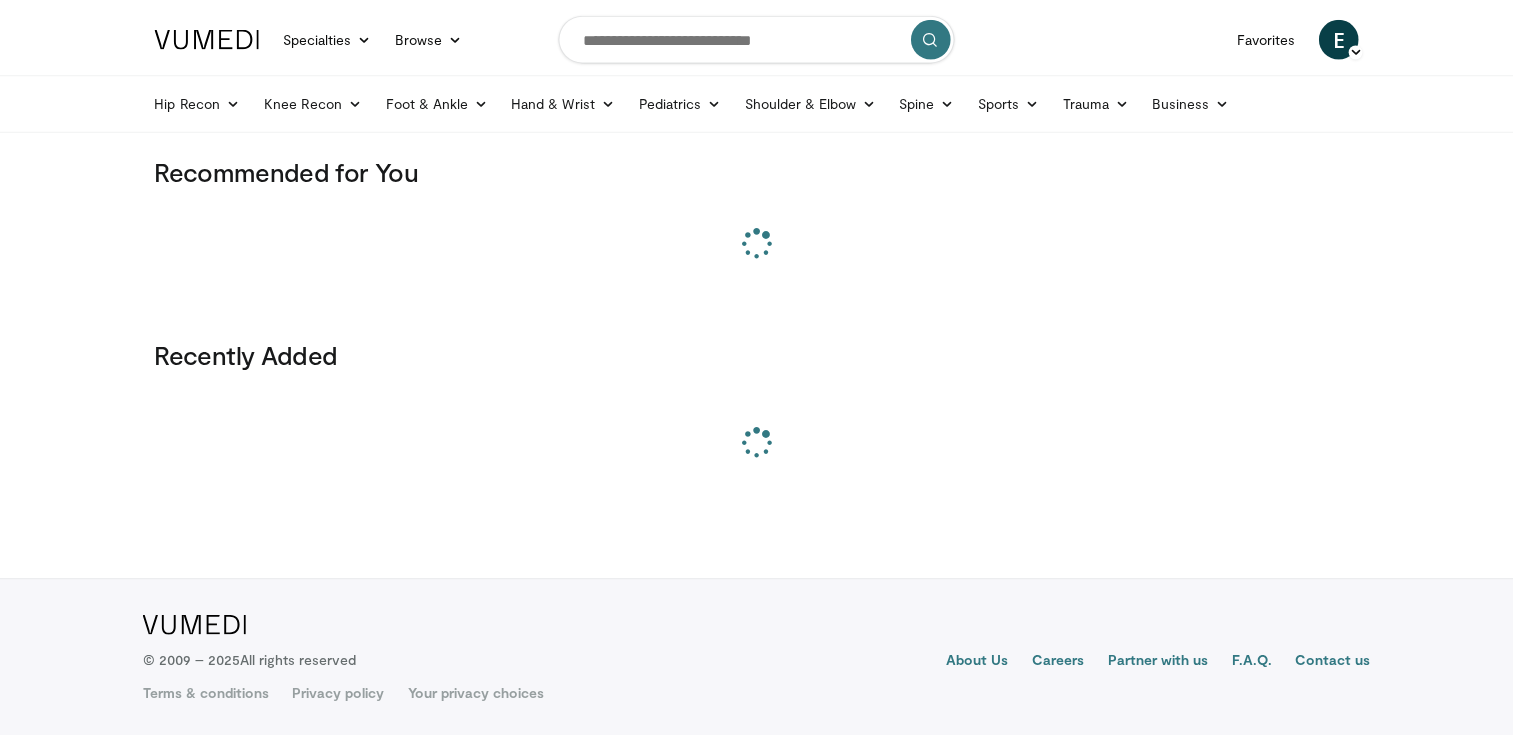 scroll, scrollTop: 0, scrollLeft: 0, axis: both 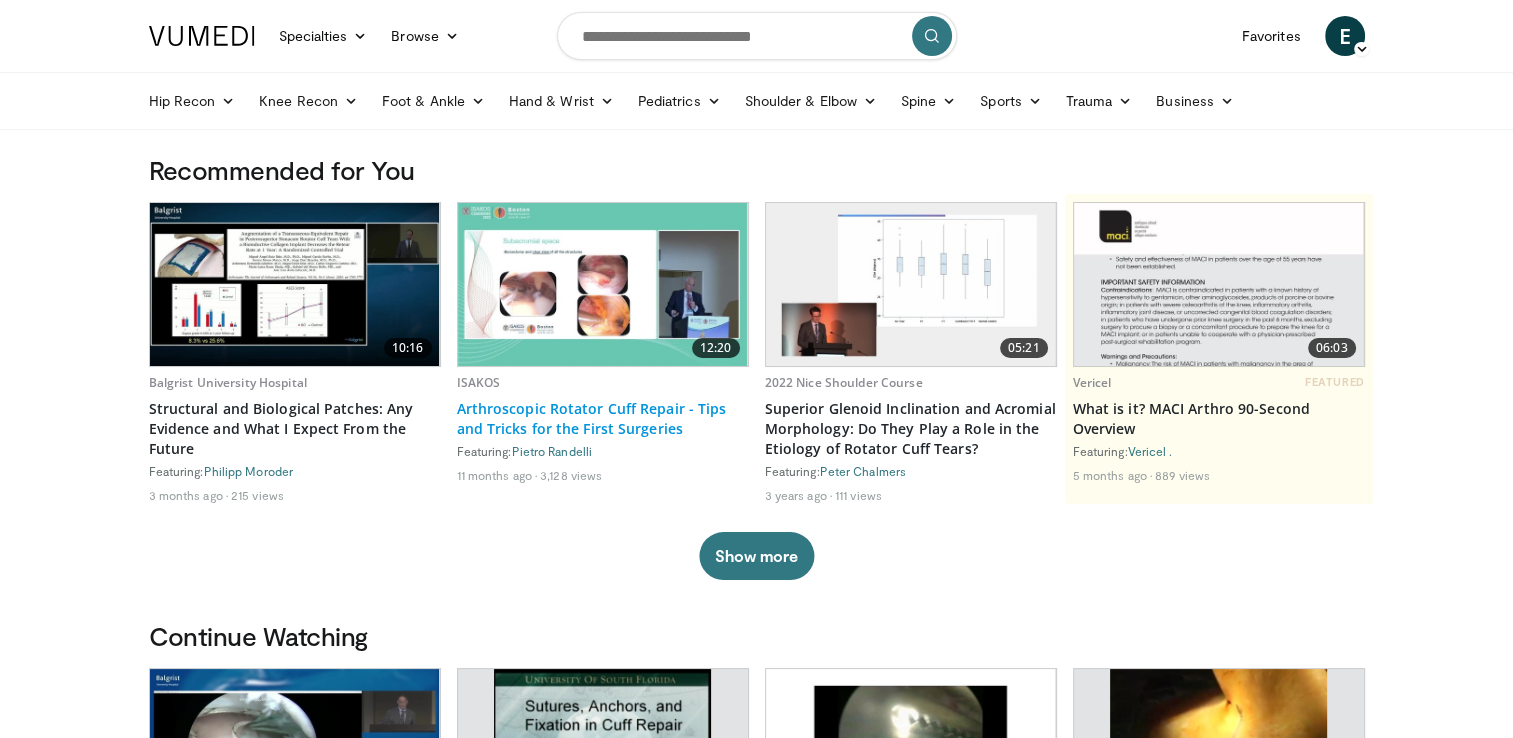 click on "Arthroscopic Rotator Cuff Repair - Tips and Tricks for the First Surgeries" at bounding box center [603, 419] 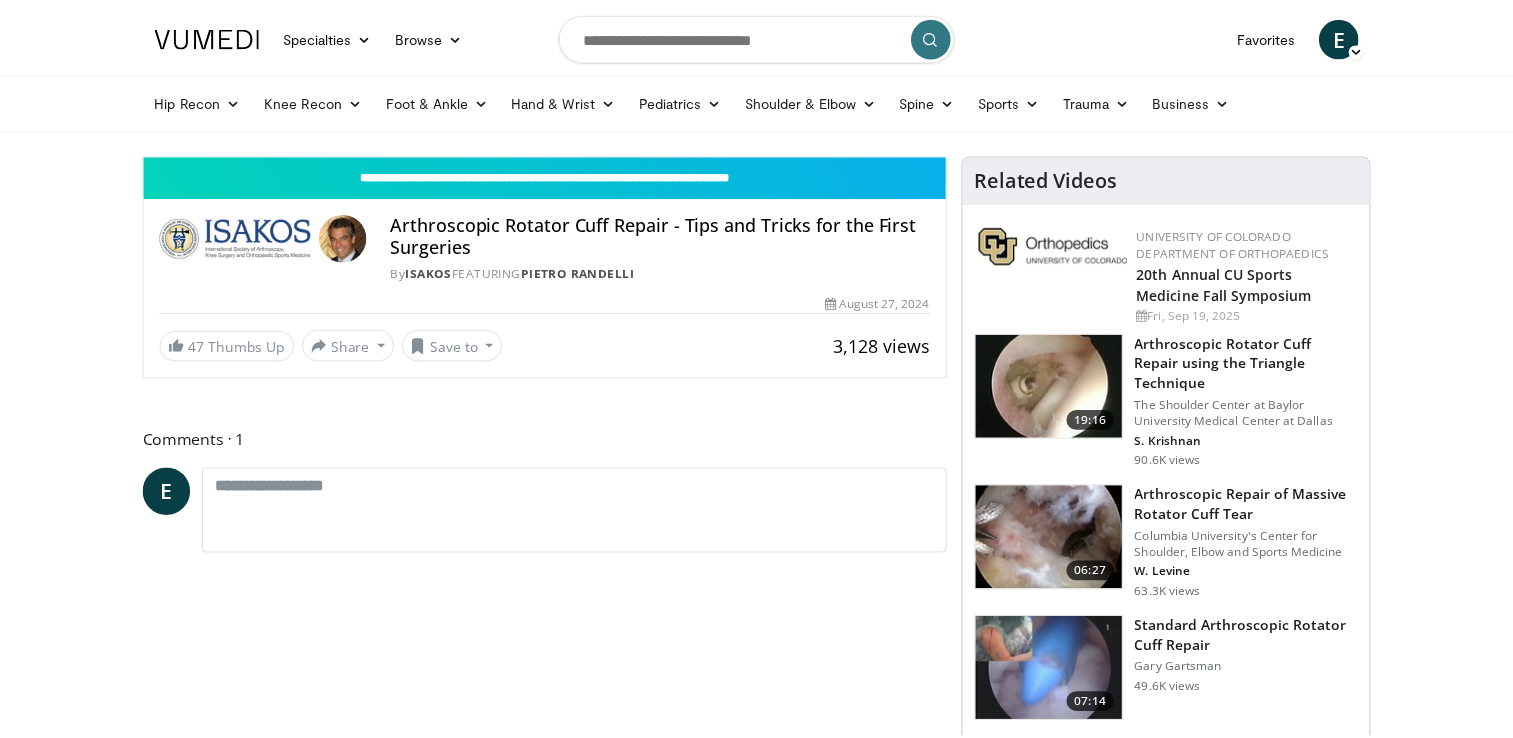 scroll, scrollTop: 0, scrollLeft: 0, axis: both 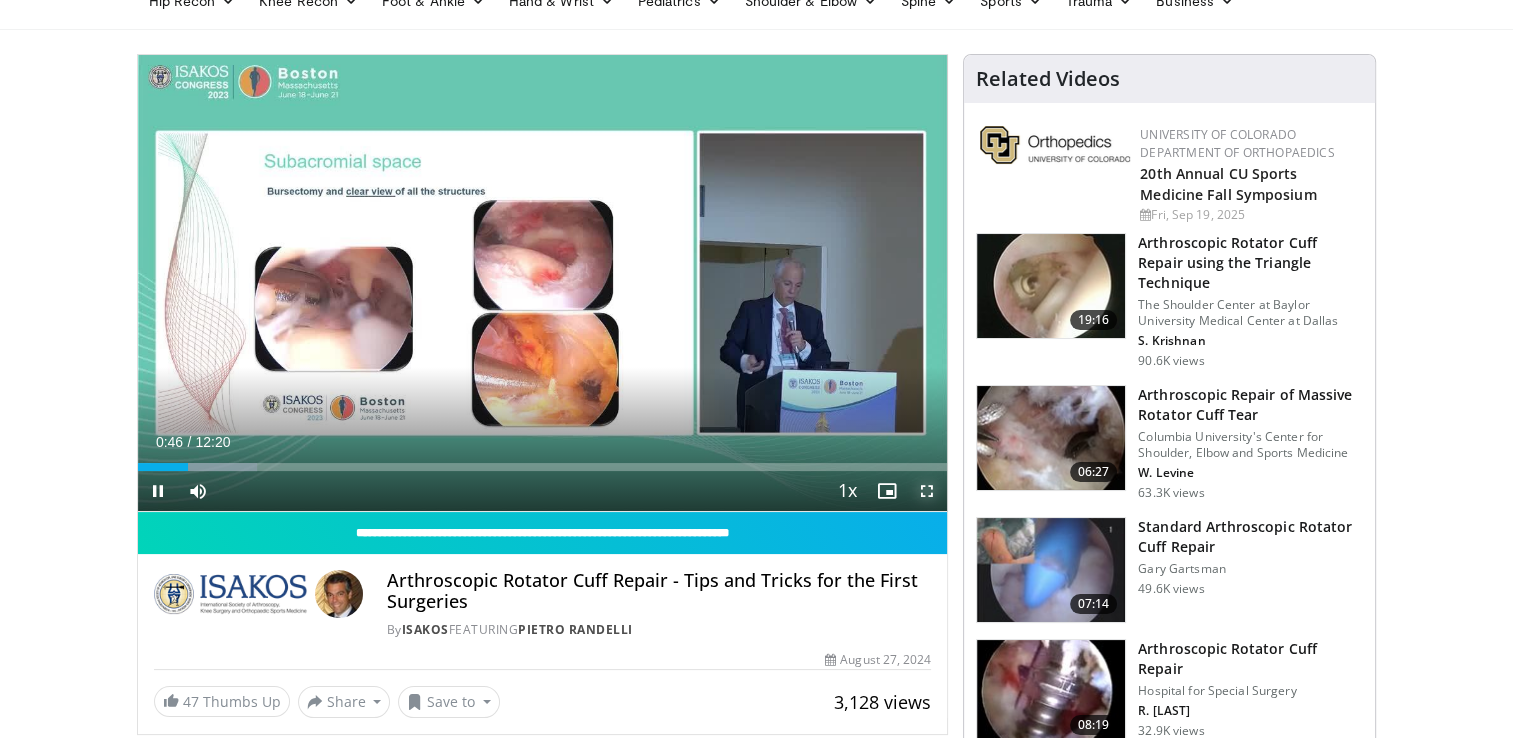 click at bounding box center [927, 491] 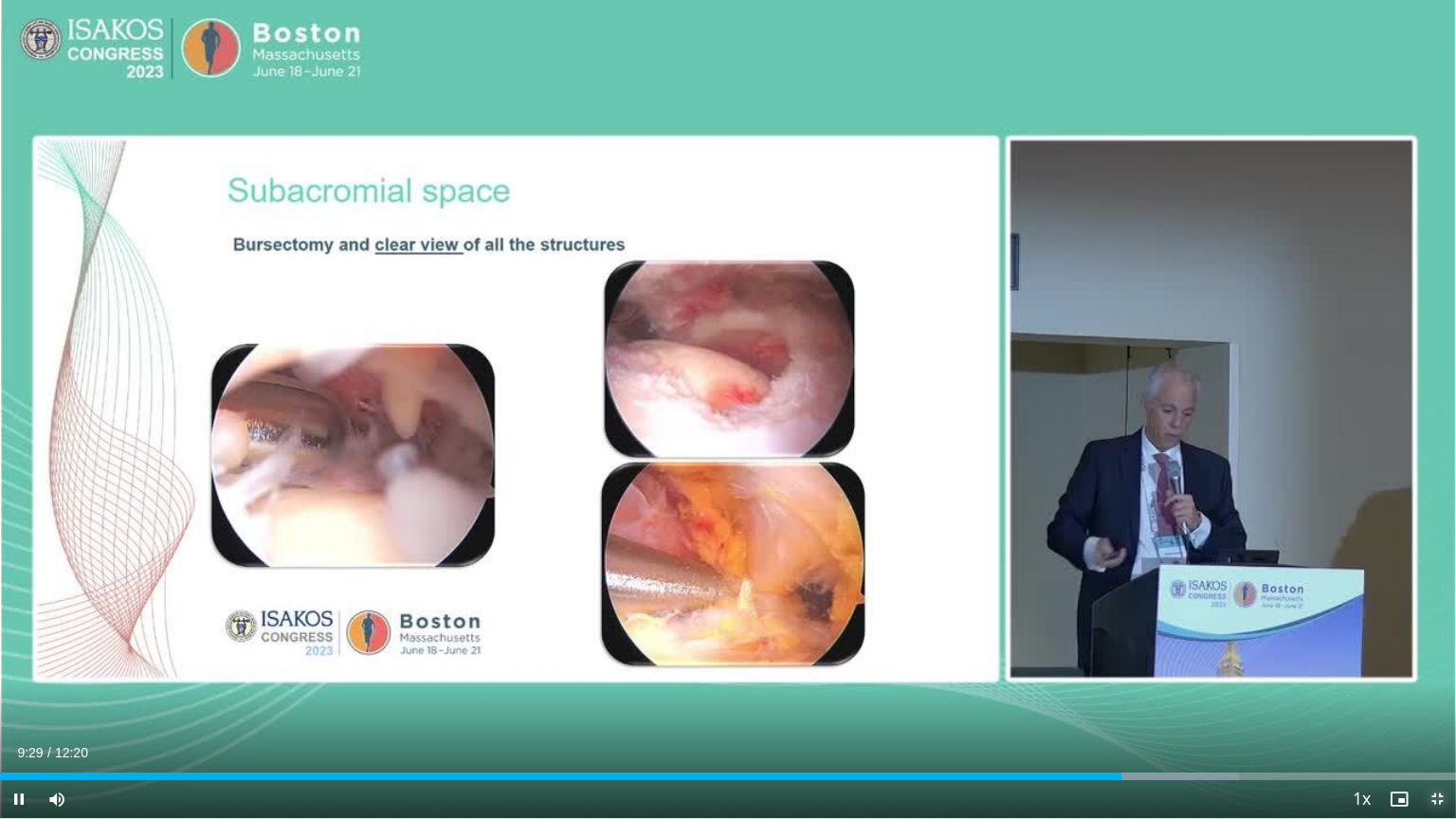 click at bounding box center (1437, 799) 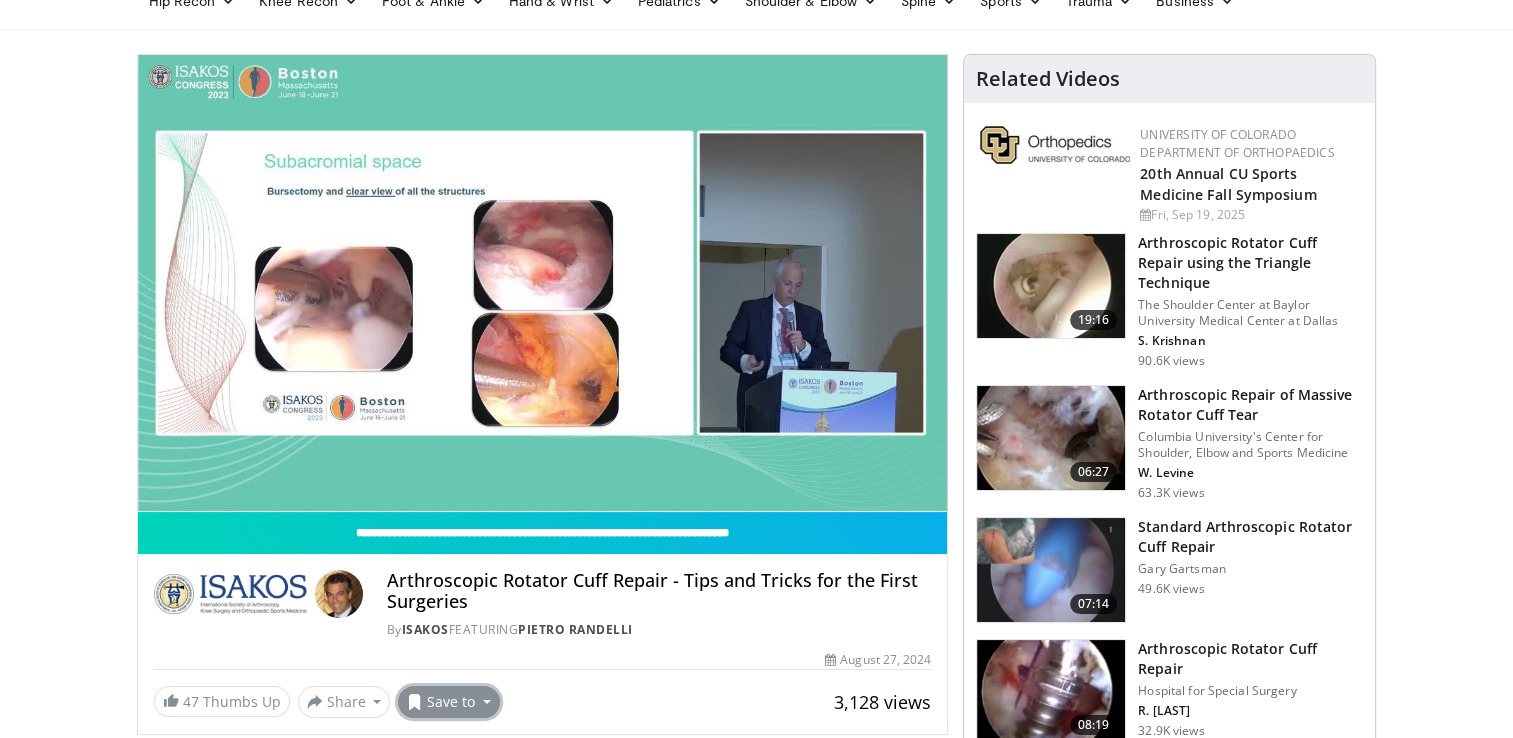 click on "Save to" at bounding box center (449, 702) 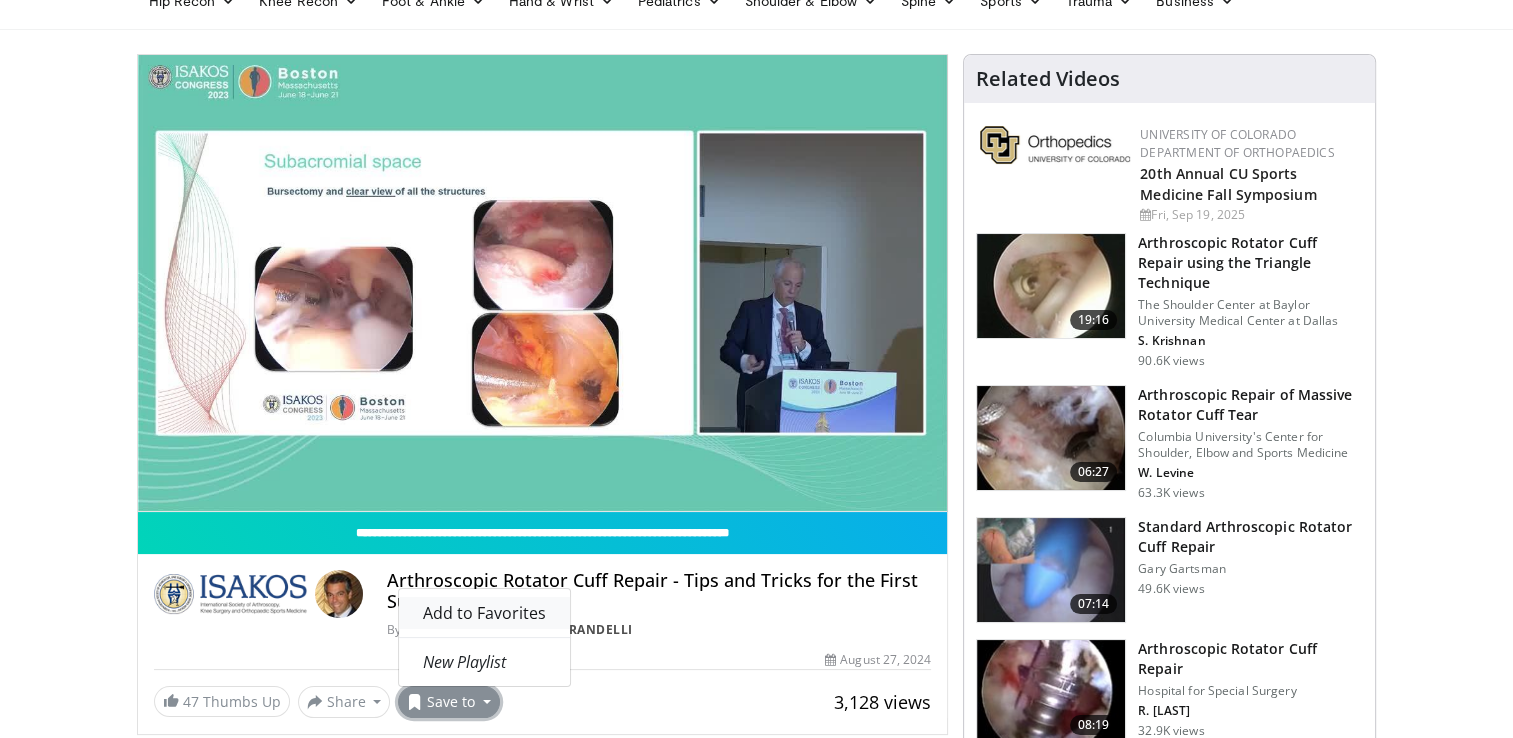click on "Add to Favorites" at bounding box center [484, 613] 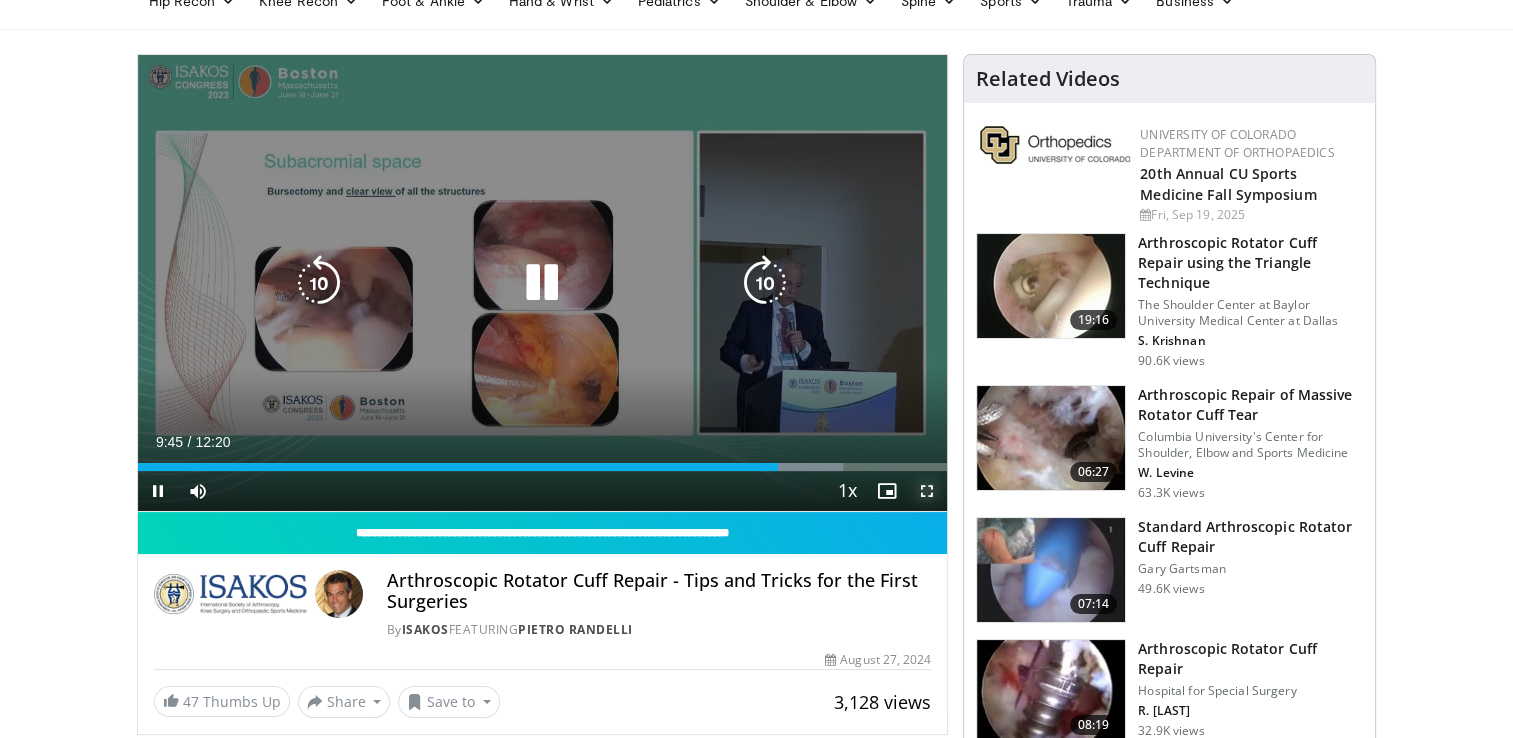 drag, startPoint x: 924, startPoint y: 493, endPoint x: 928, endPoint y: 566, distance: 73.109505 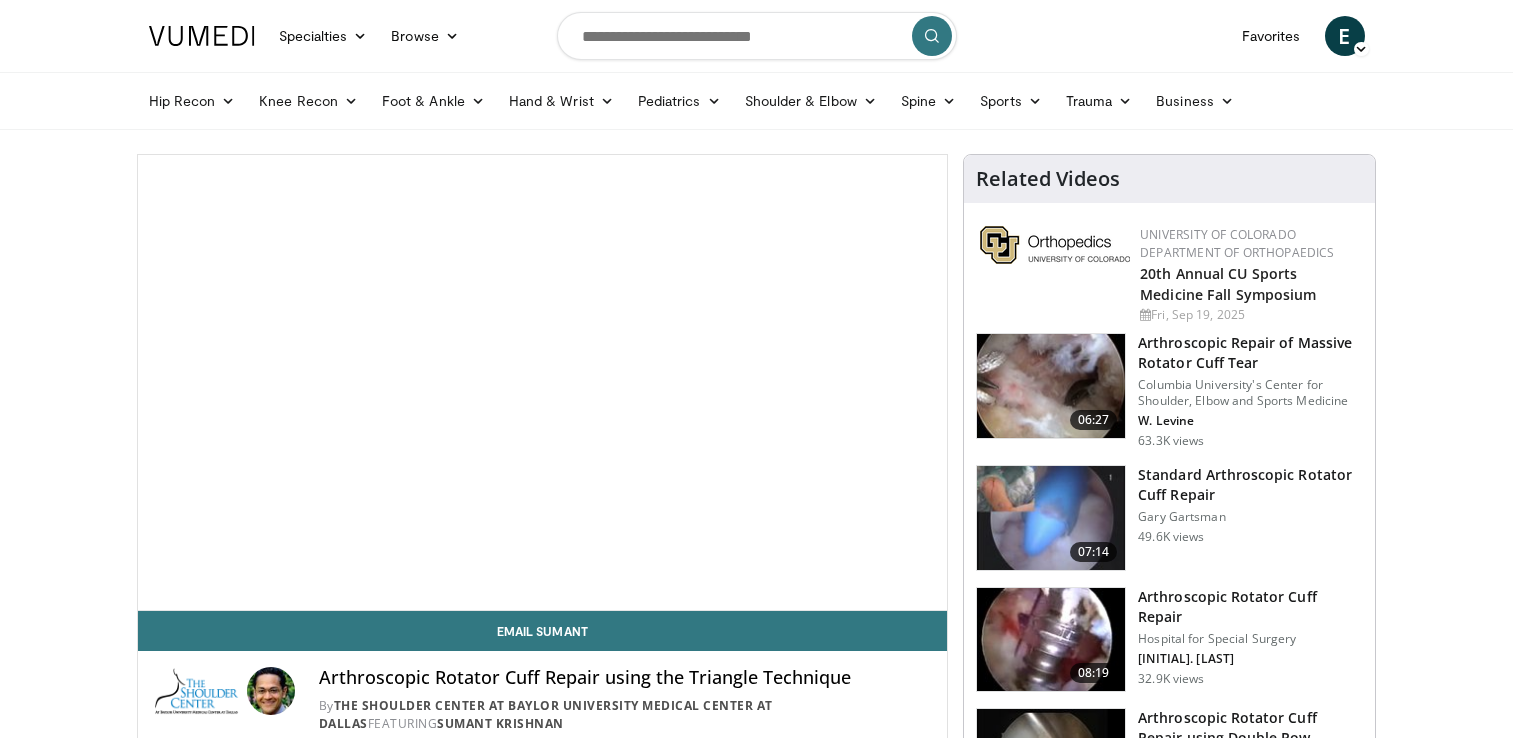 scroll, scrollTop: 0, scrollLeft: 0, axis: both 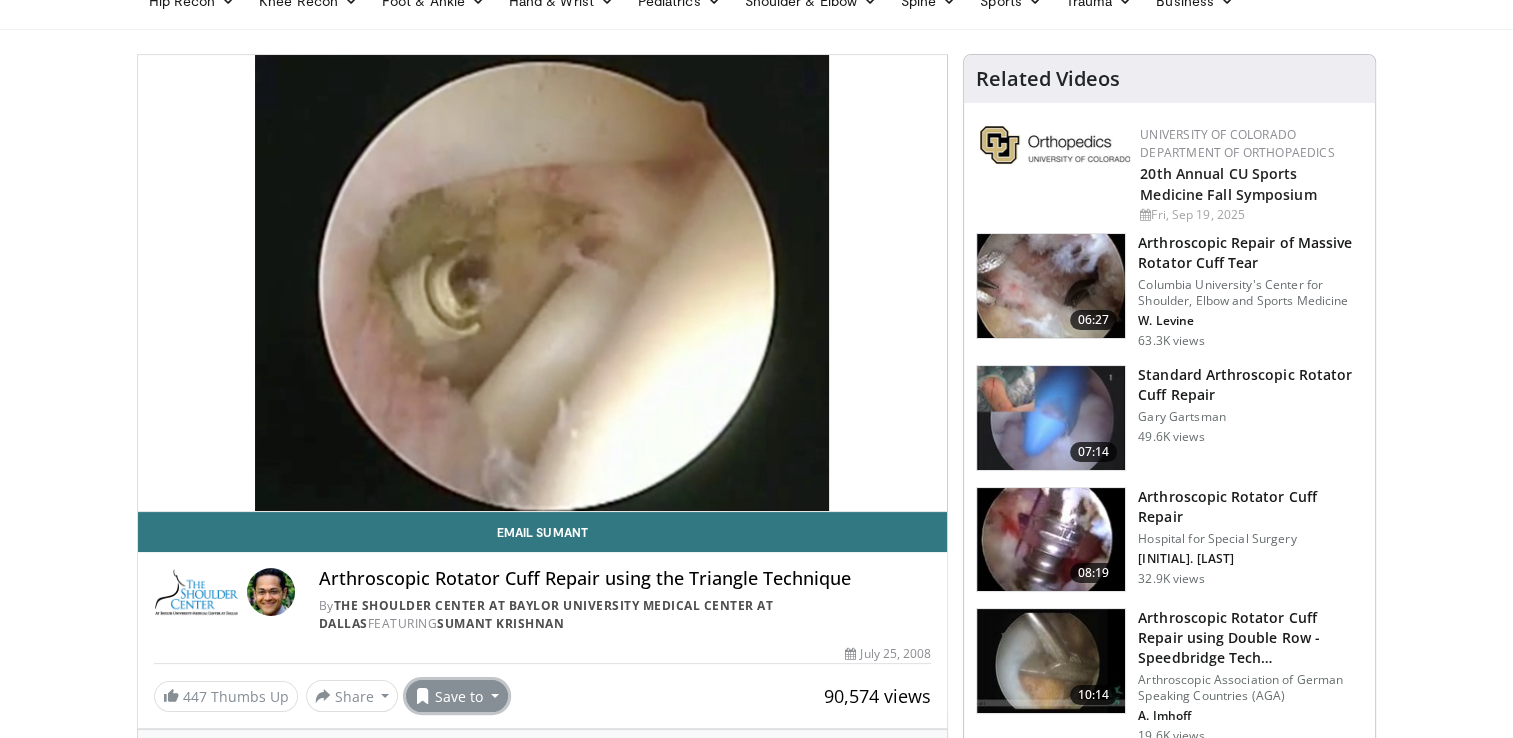 click on "Save to" at bounding box center [457, 696] 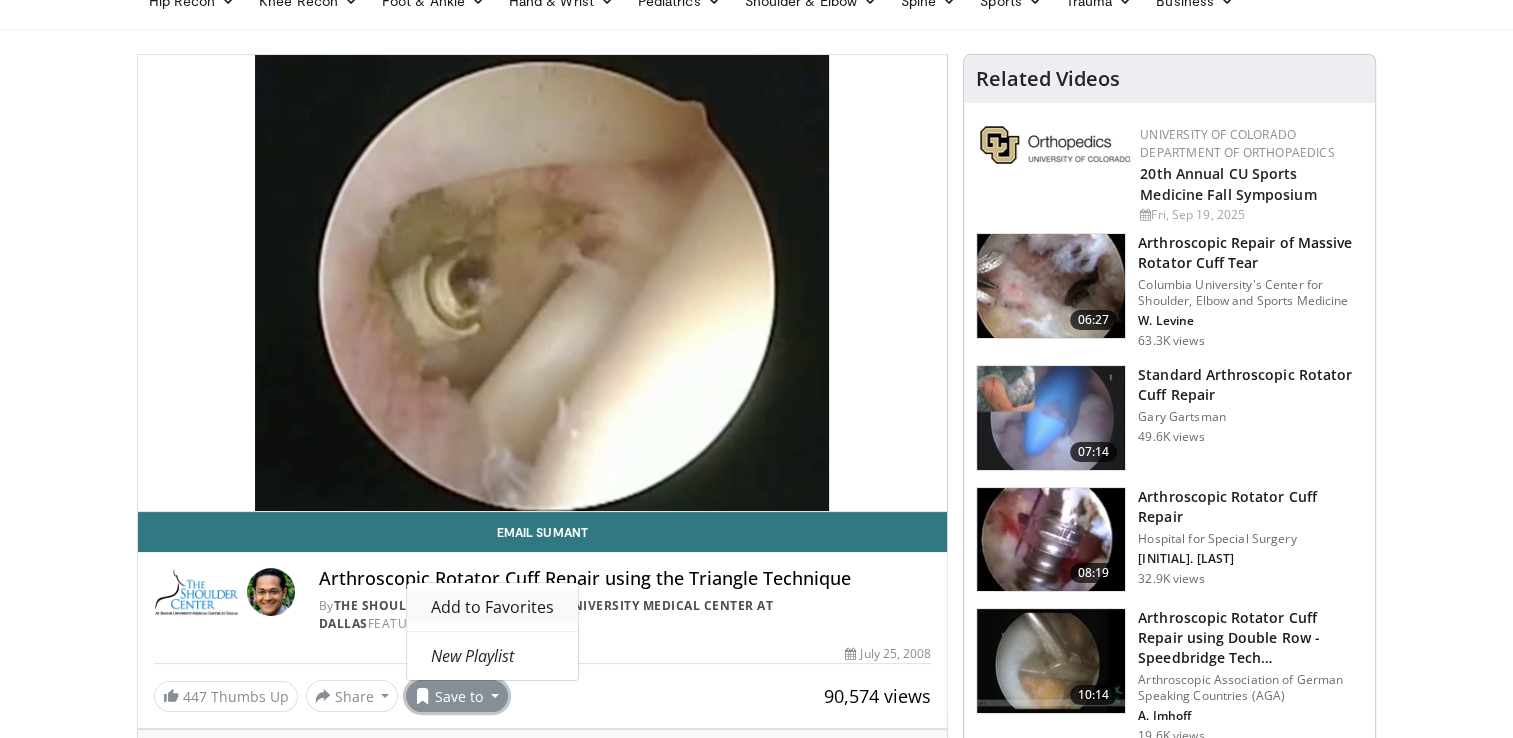 click on "Add to Favorites" at bounding box center (492, 607) 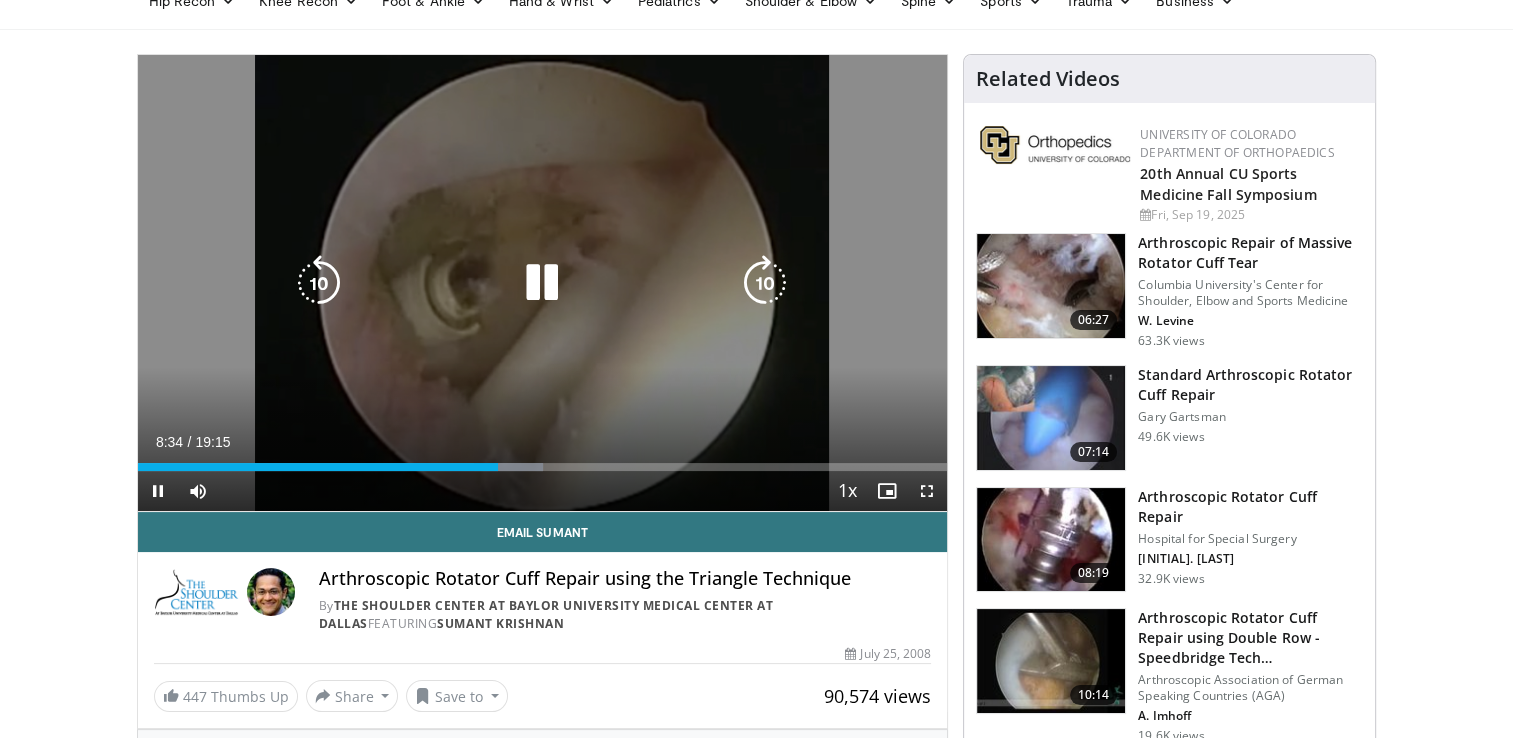 click at bounding box center (542, 283) 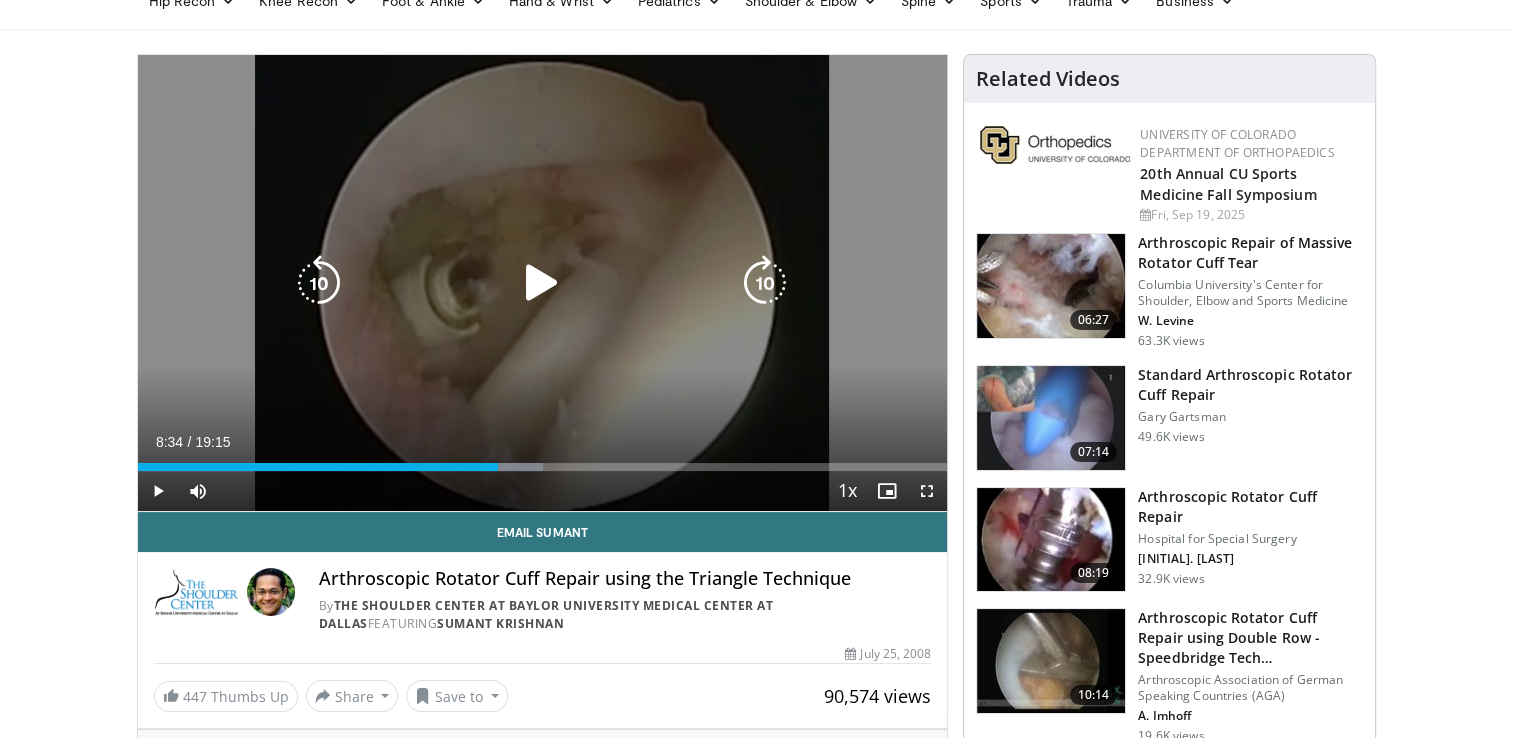 click at bounding box center (542, 283) 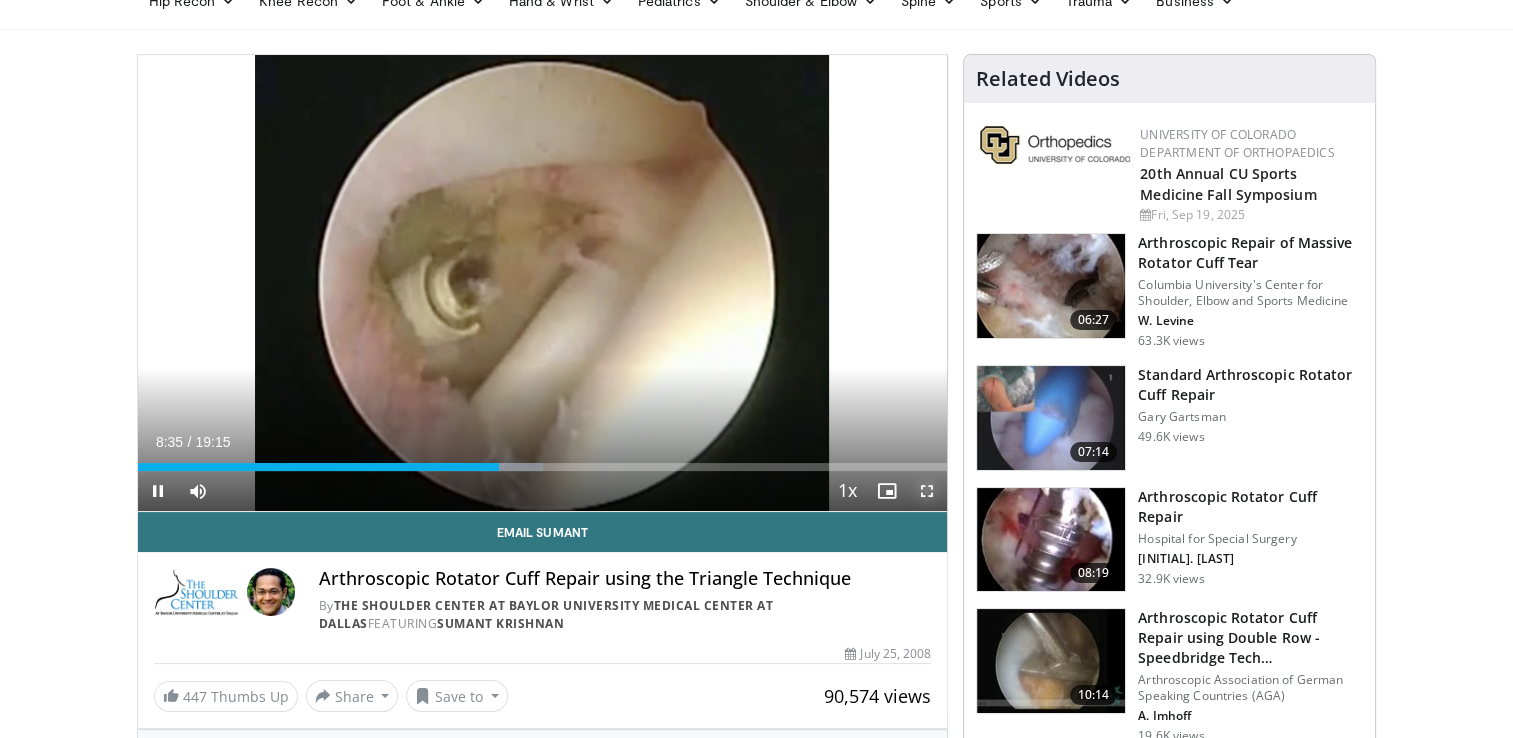 click at bounding box center (927, 491) 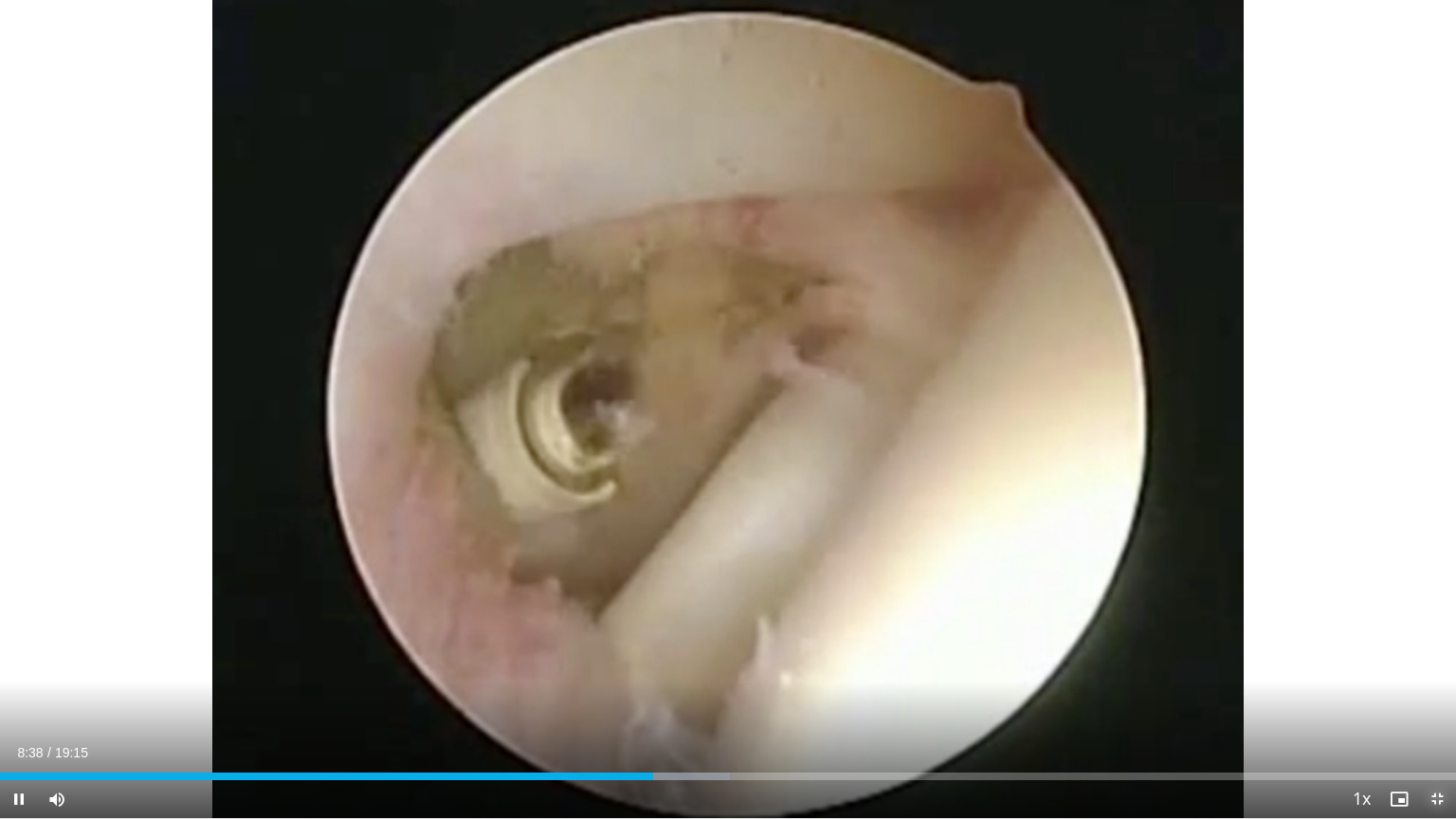 click at bounding box center [1437, 799] 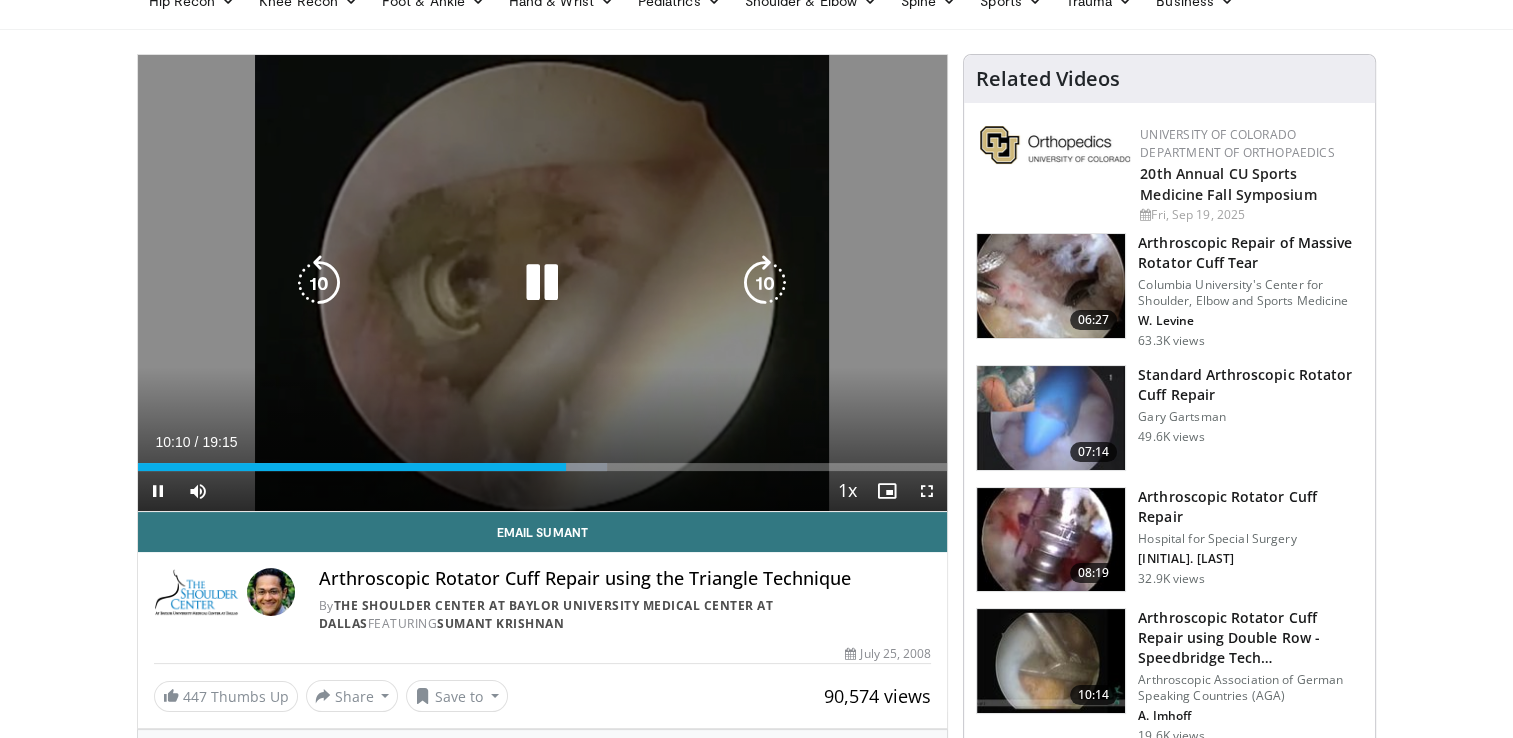 click at bounding box center [542, 283] 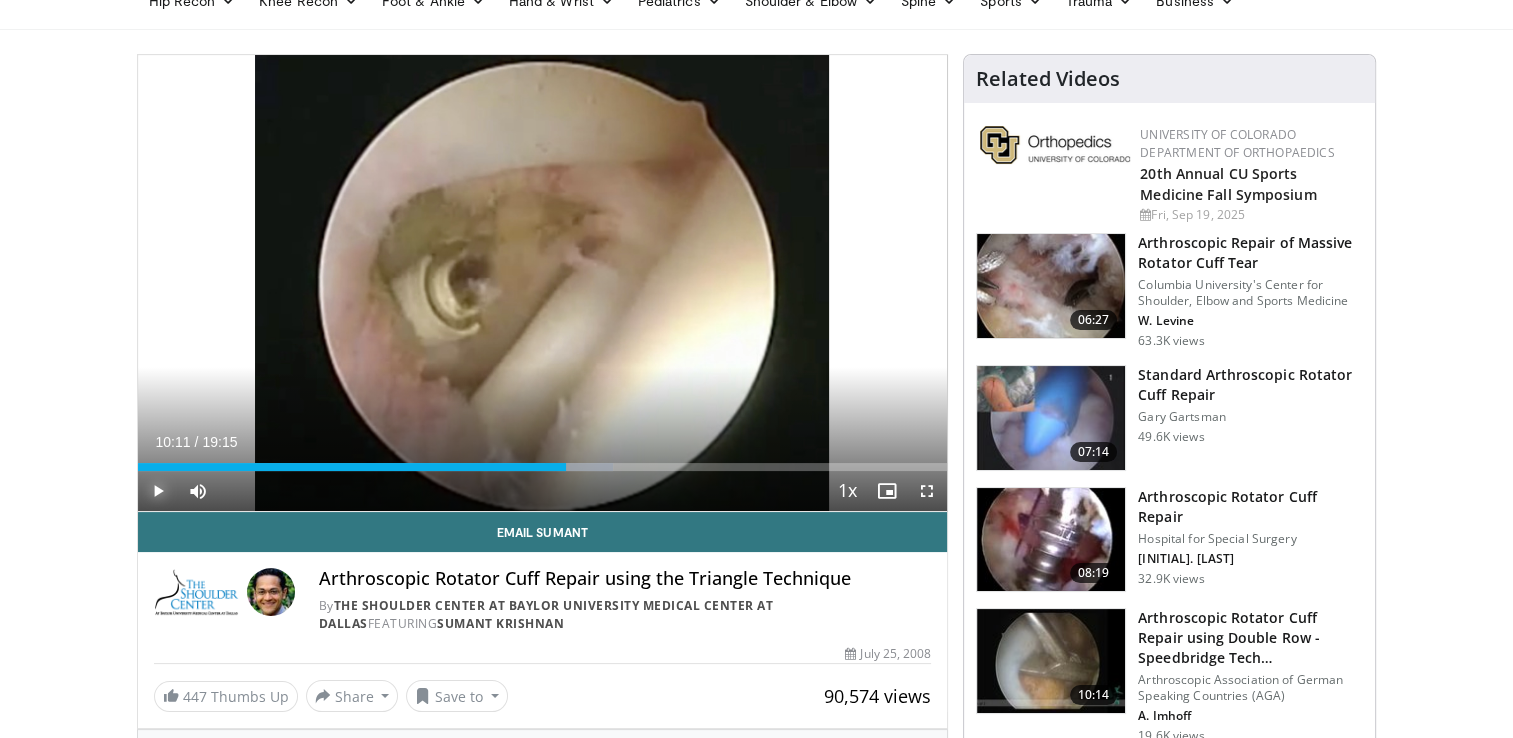 drag, startPoint x: 157, startPoint y: 491, endPoint x: 164, endPoint y: 509, distance: 19.313208 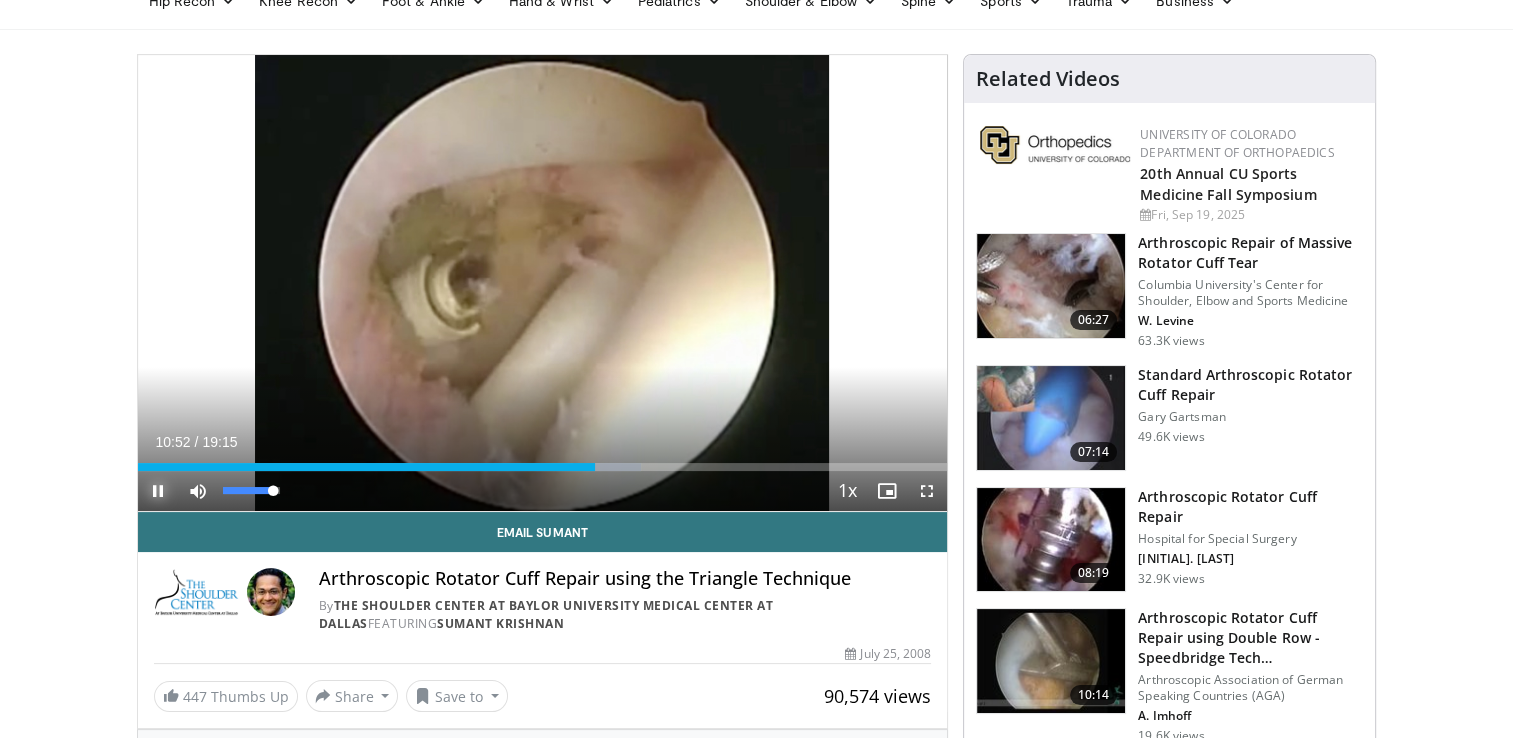 type 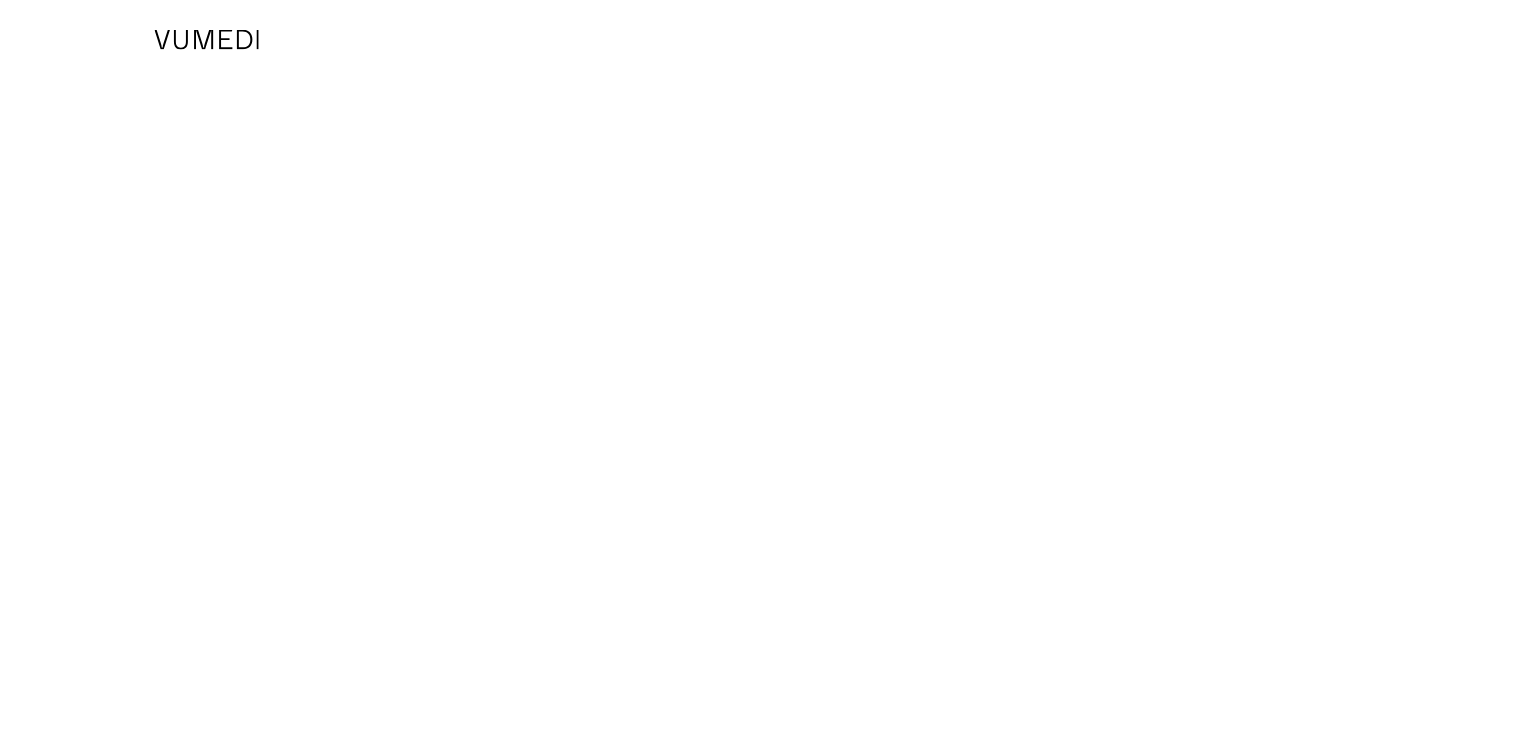 scroll, scrollTop: 0, scrollLeft: 0, axis: both 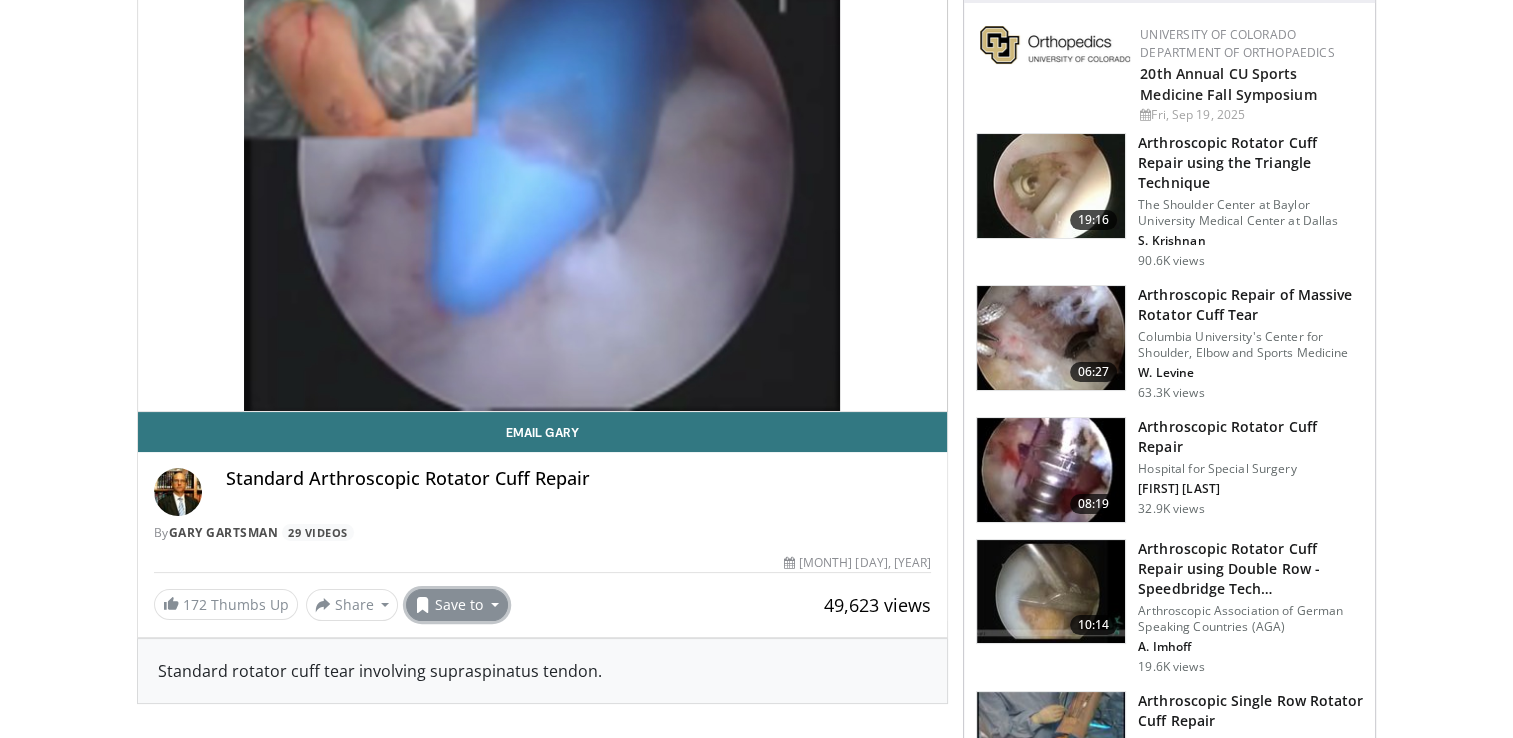 click on "Save to" at bounding box center (457, 605) 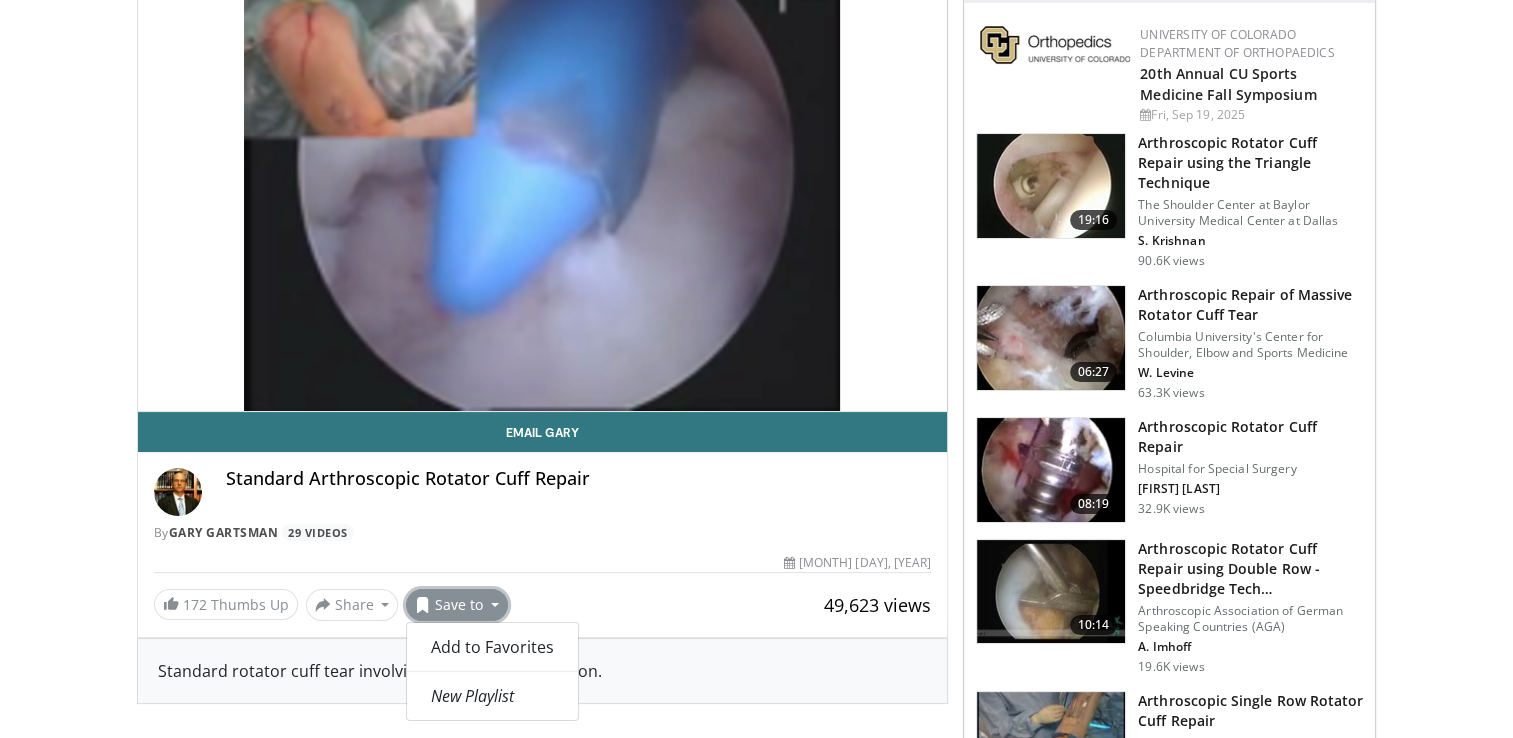 click on "Standard Arthroscopic Rotator Cuff Repair
By
Gary Gartsman
29 Videos" at bounding box center [543, 505] 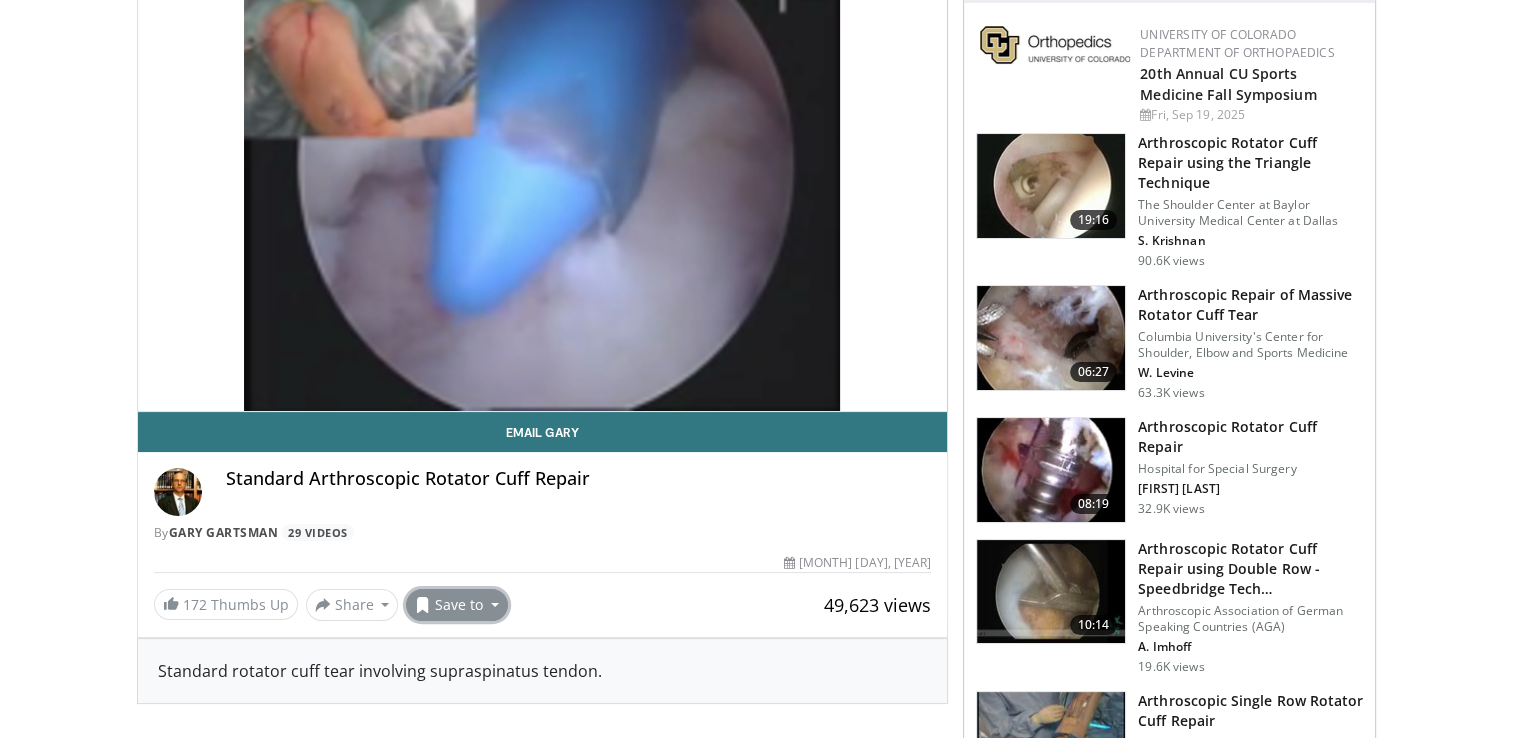 click on "Save to" at bounding box center [457, 605] 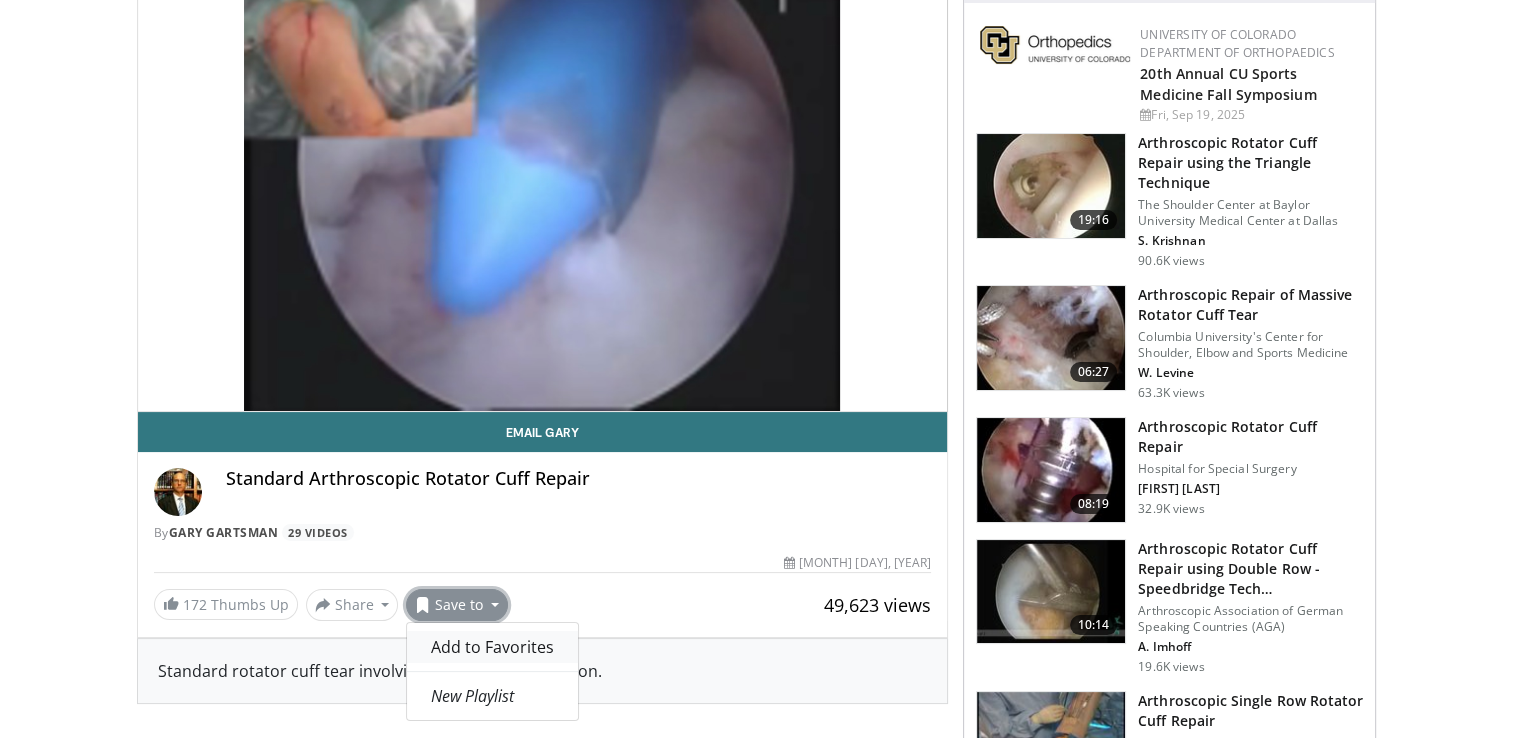 click on "Add to Favorites" at bounding box center (492, 647) 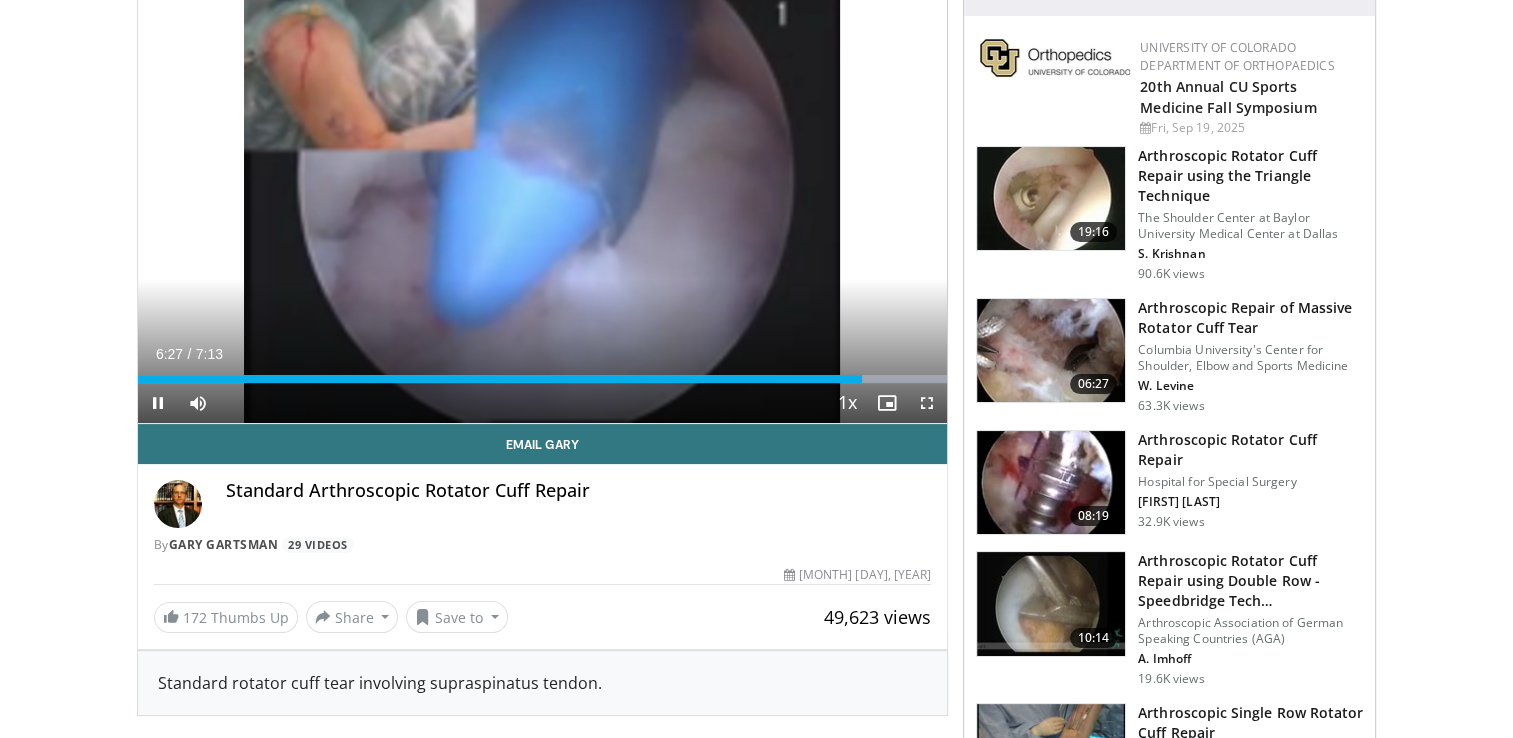 scroll, scrollTop: 200, scrollLeft: 0, axis: vertical 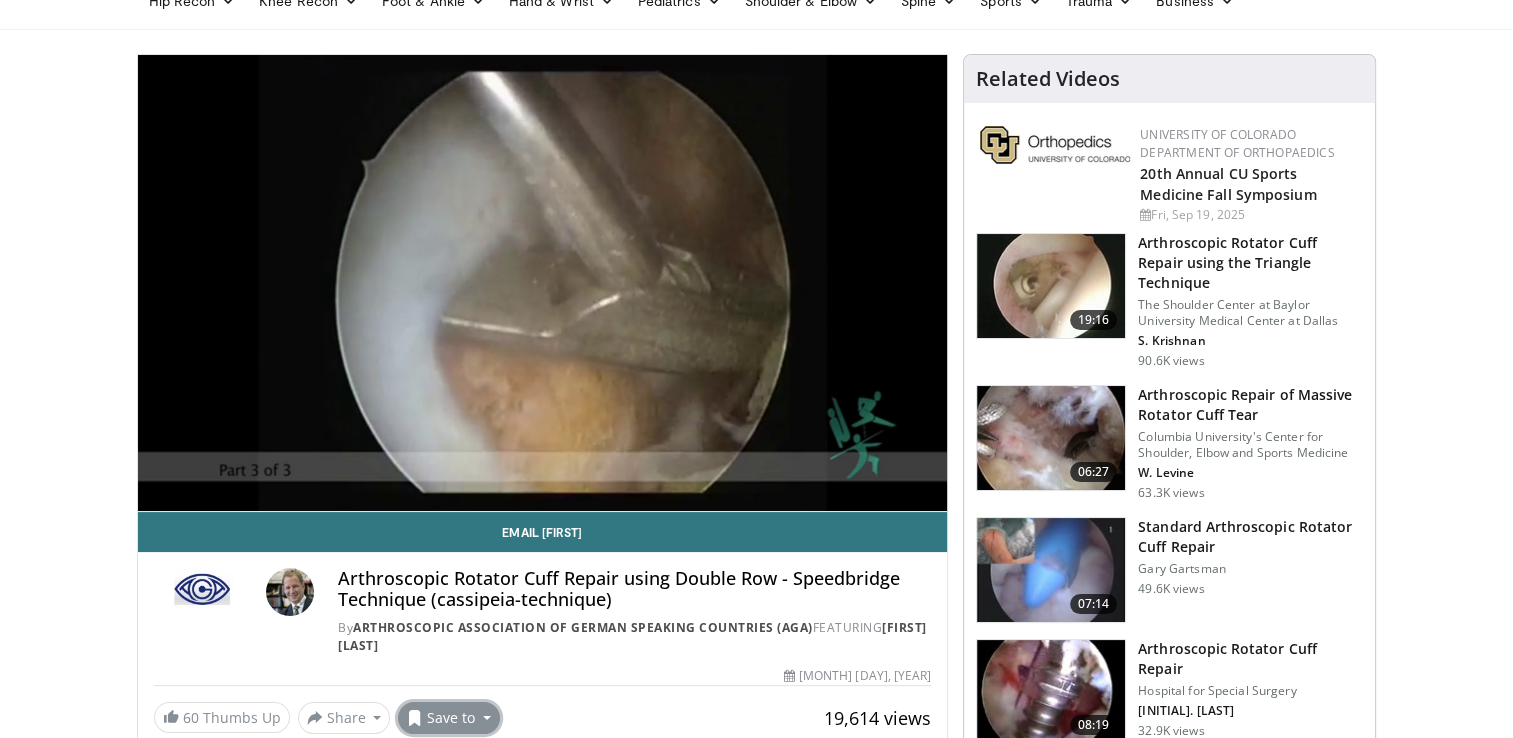 click on "Save to" at bounding box center [449, 718] 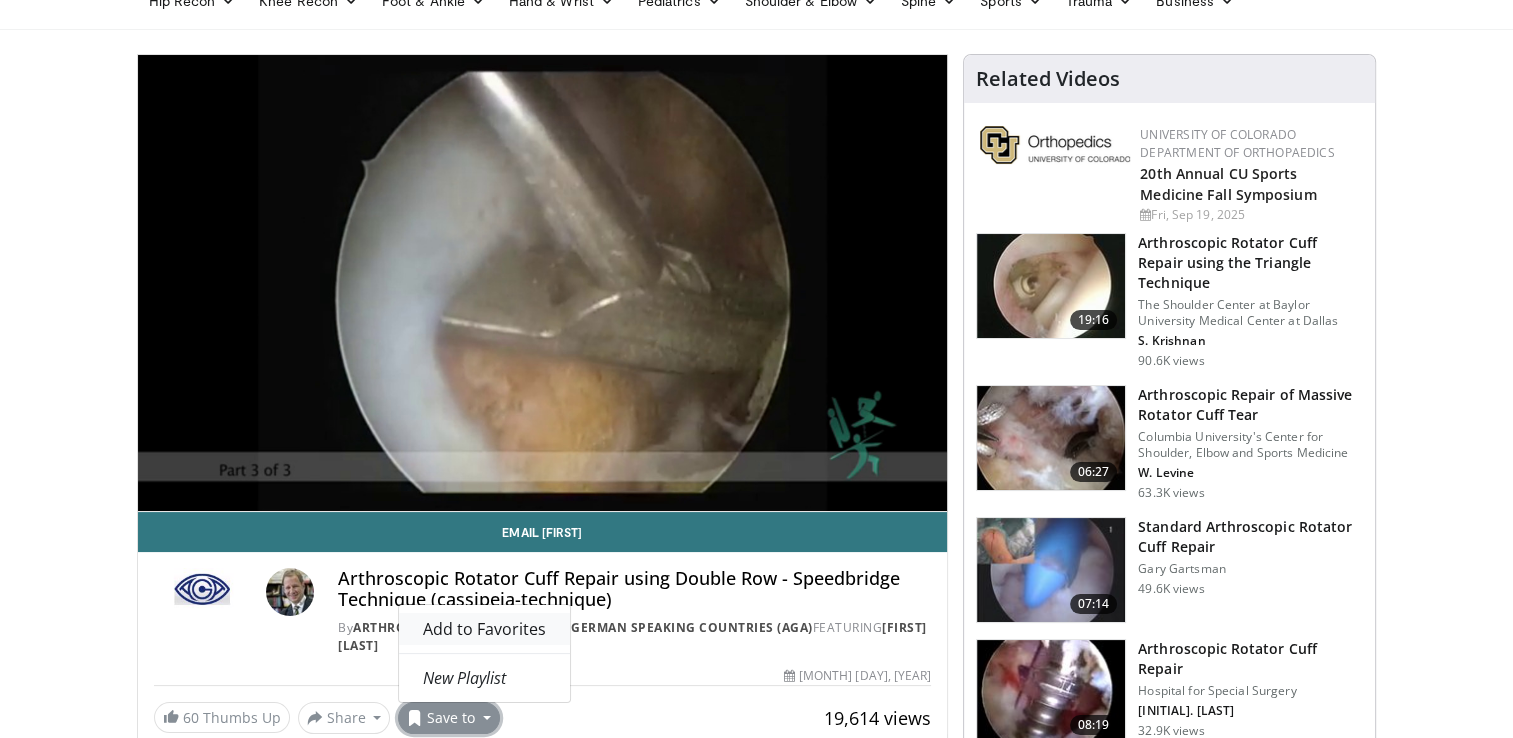 click on "Add to Favorites" at bounding box center (484, 629) 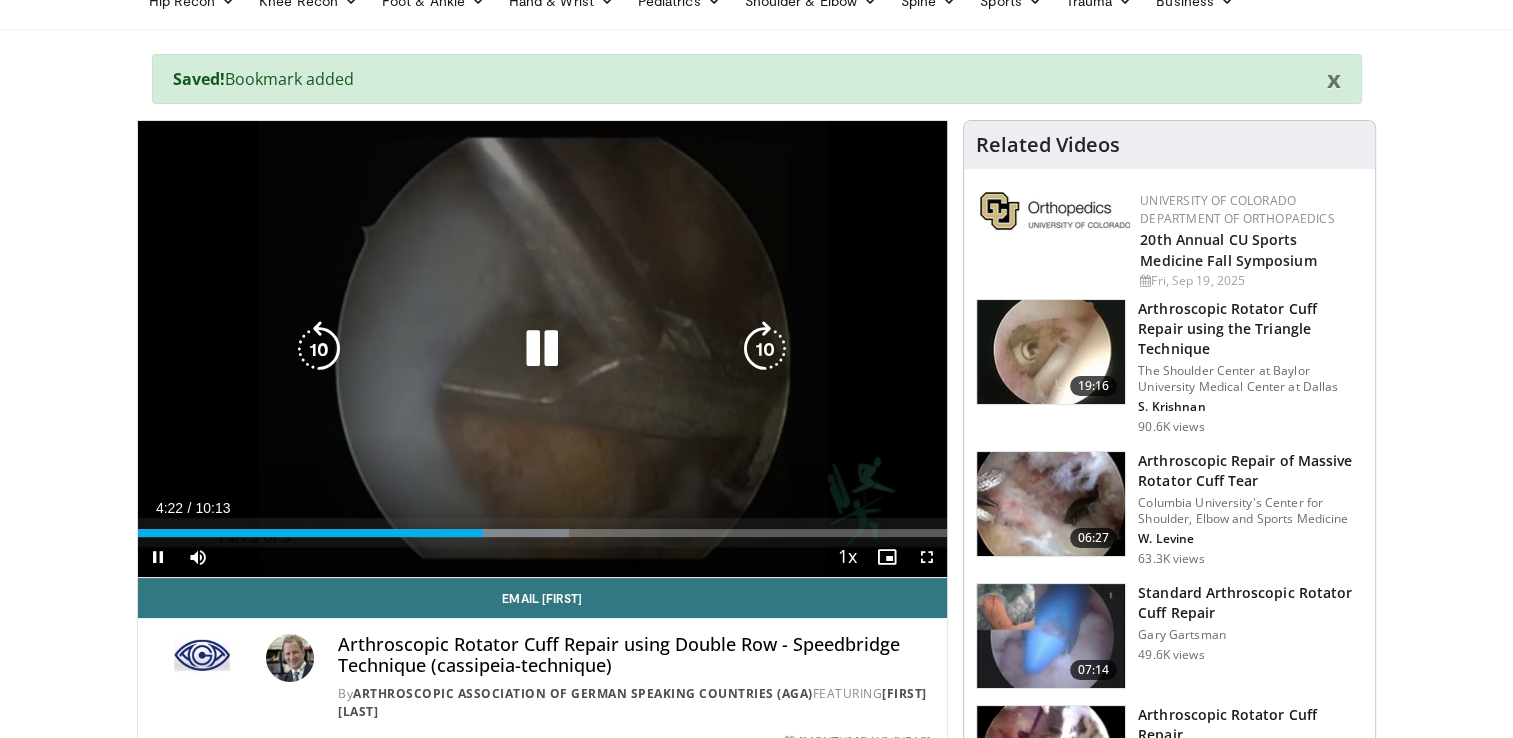 click at bounding box center (542, 349) 